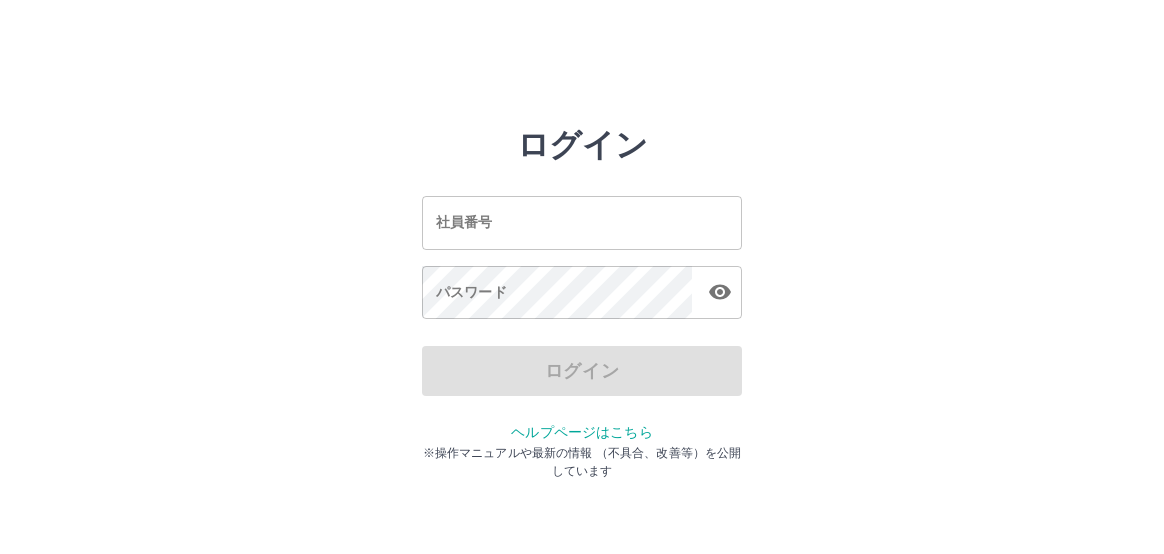 scroll, scrollTop: 0, scrollLeft: 0, axis: both 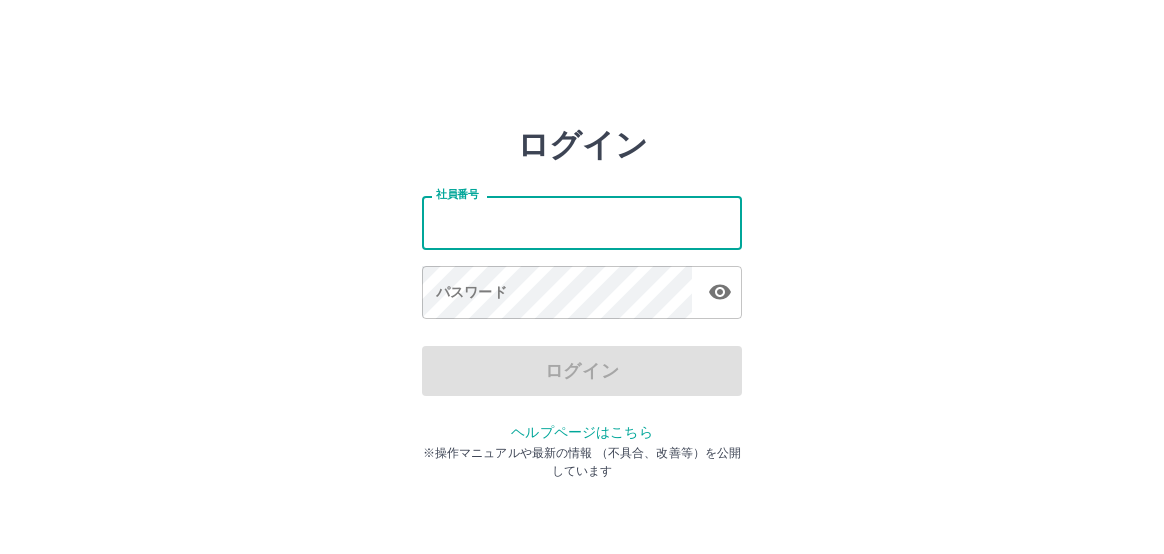 type on "*******" 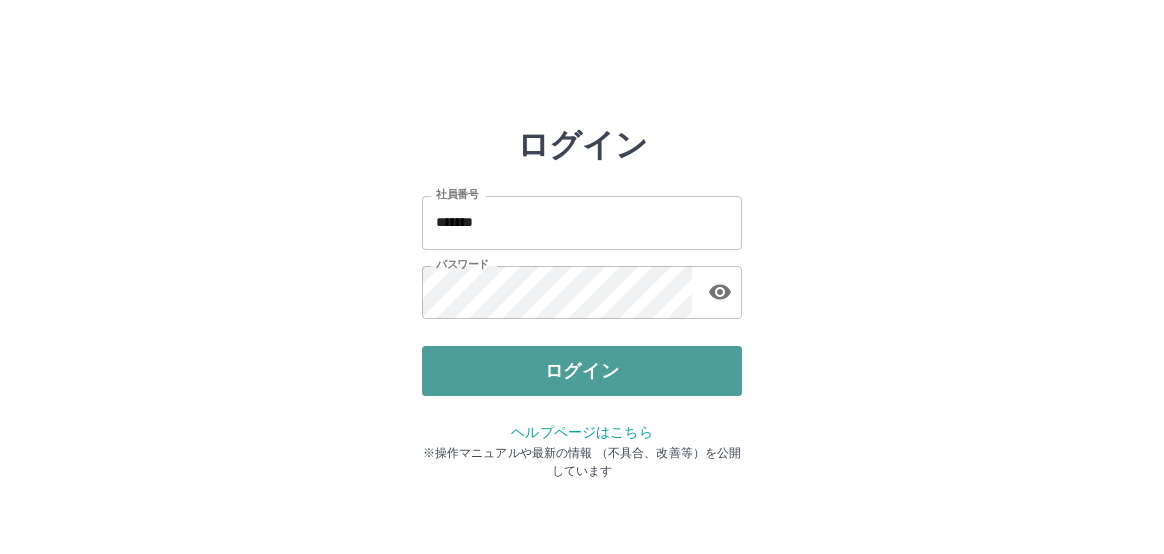 click on "ログイン" at bounding box center (582, 371) 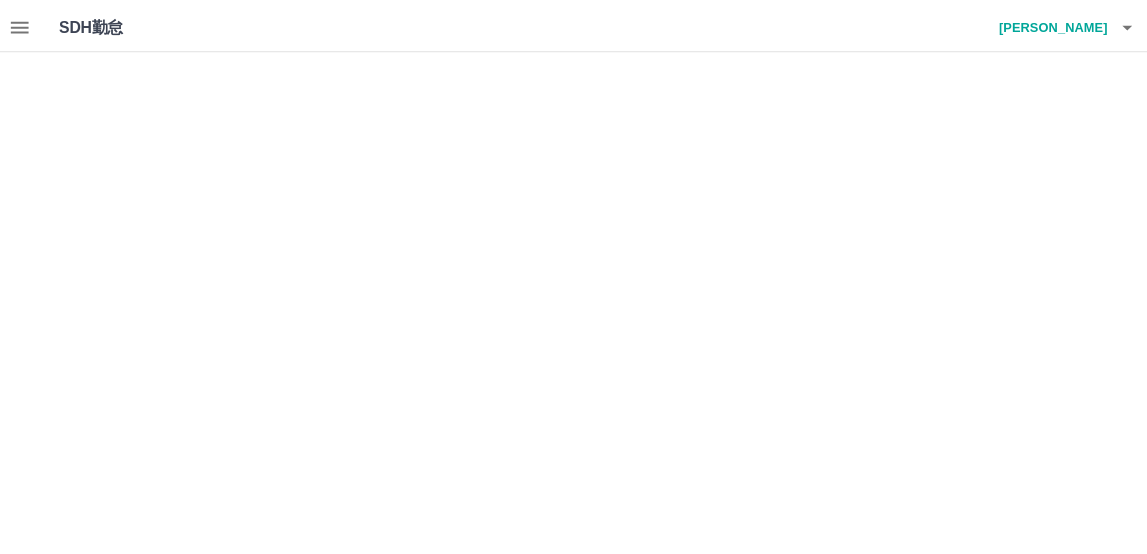 scroll, scrollTop: 0, scrollLeft: 0, axis: both 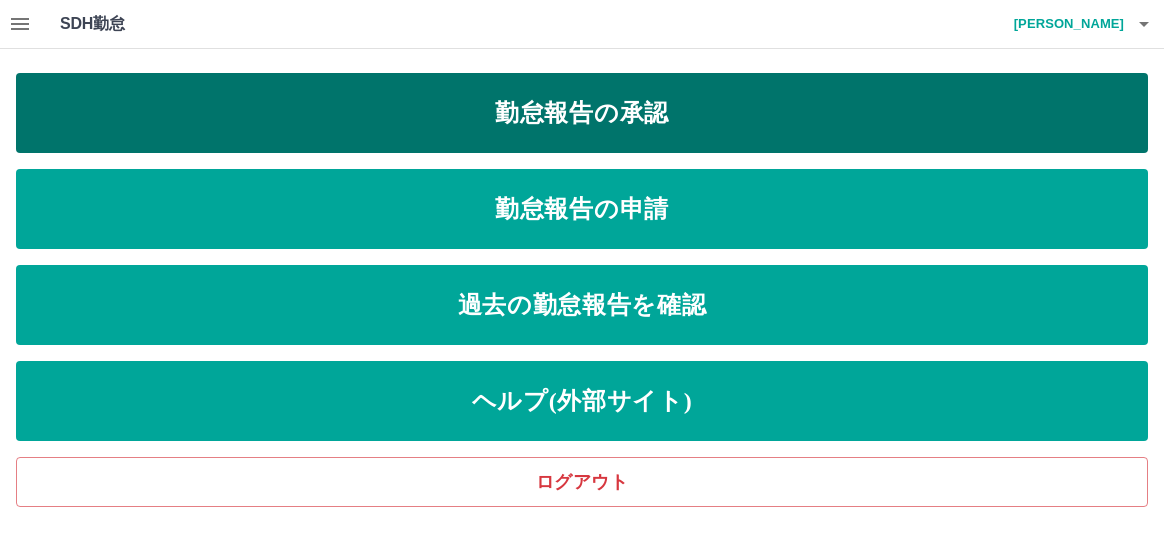 click on "勤怠報告の承認" at bounding box center [582, 113] 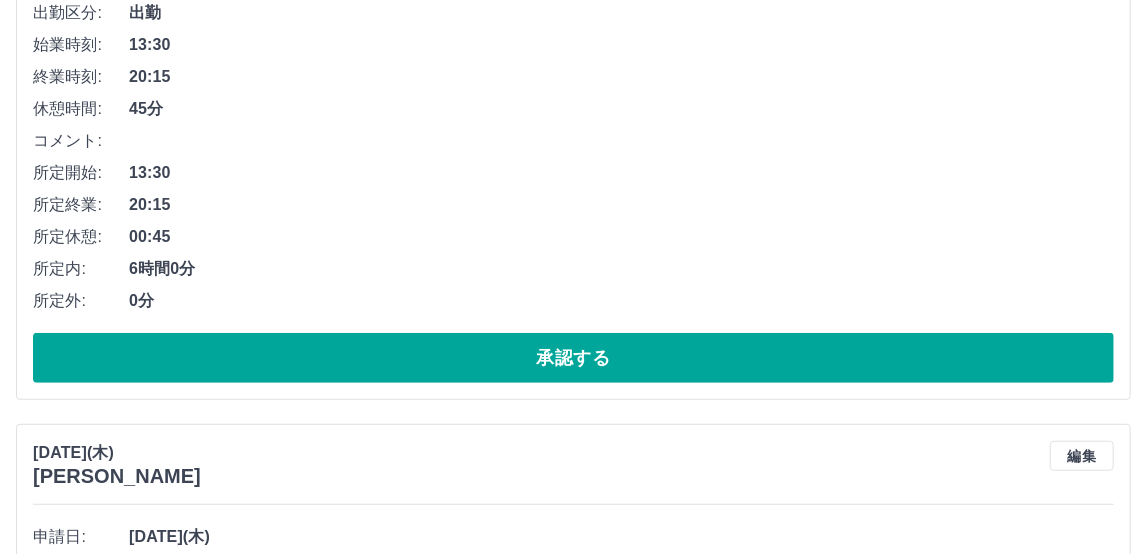 scroll, scrollTop: 400, scrollLeft: 0, axis: vertical 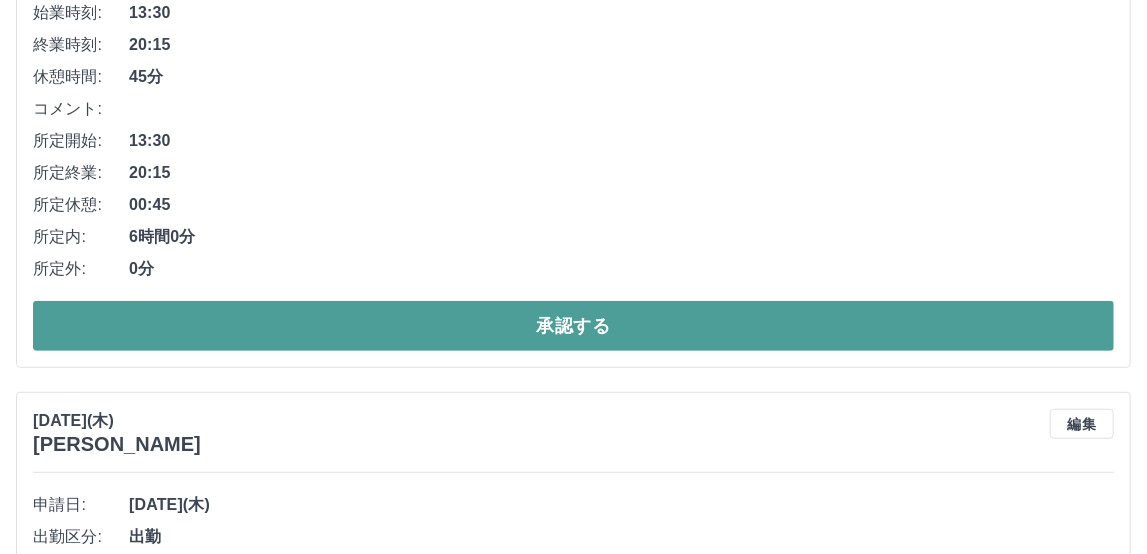 click on "承認する" at bounding box center (573, 326) 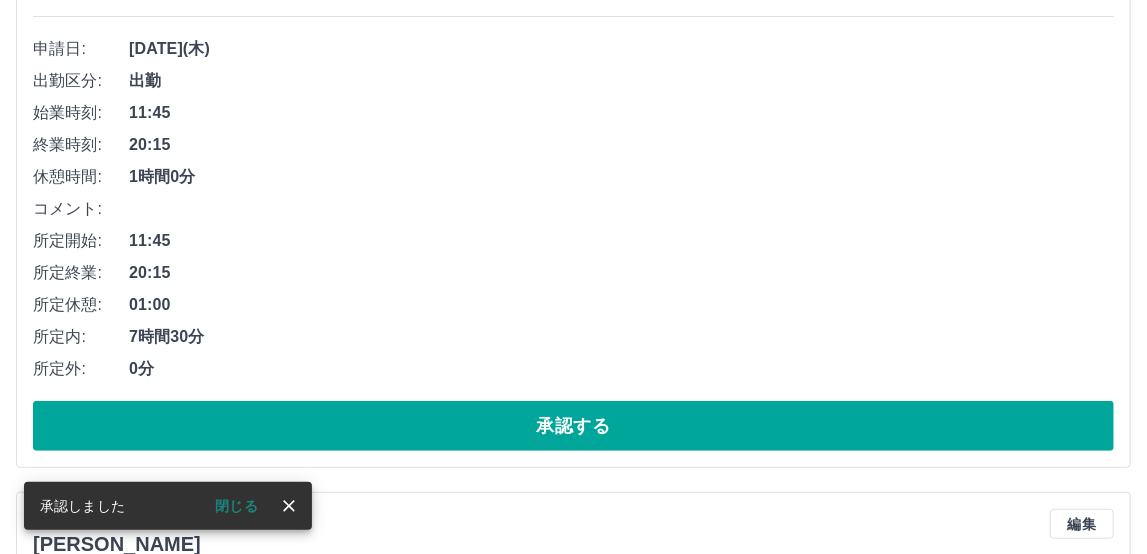 scroll, scrollTop: 400, scrollLeft: 0, axis: vertical 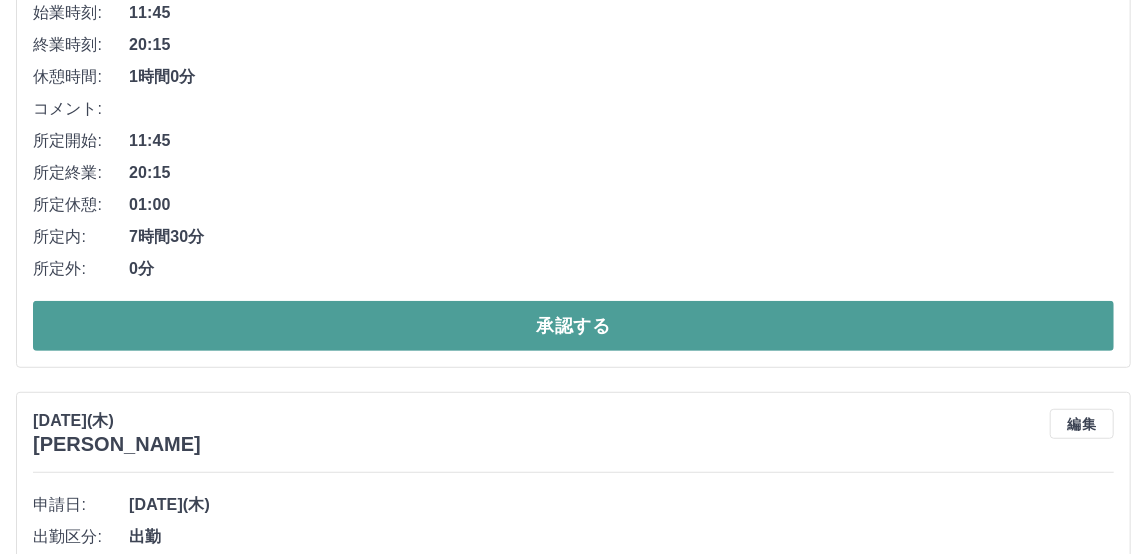click on "承認する" at bounding box center (573, 326) 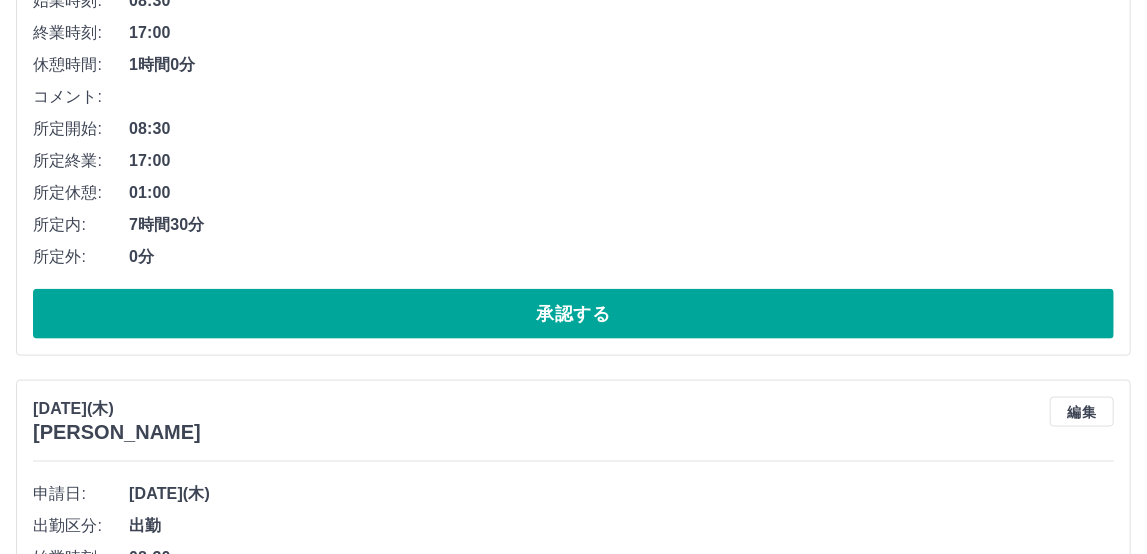 scroll, scrollTop: 1000, scrollLeft: 0, axis: vertical 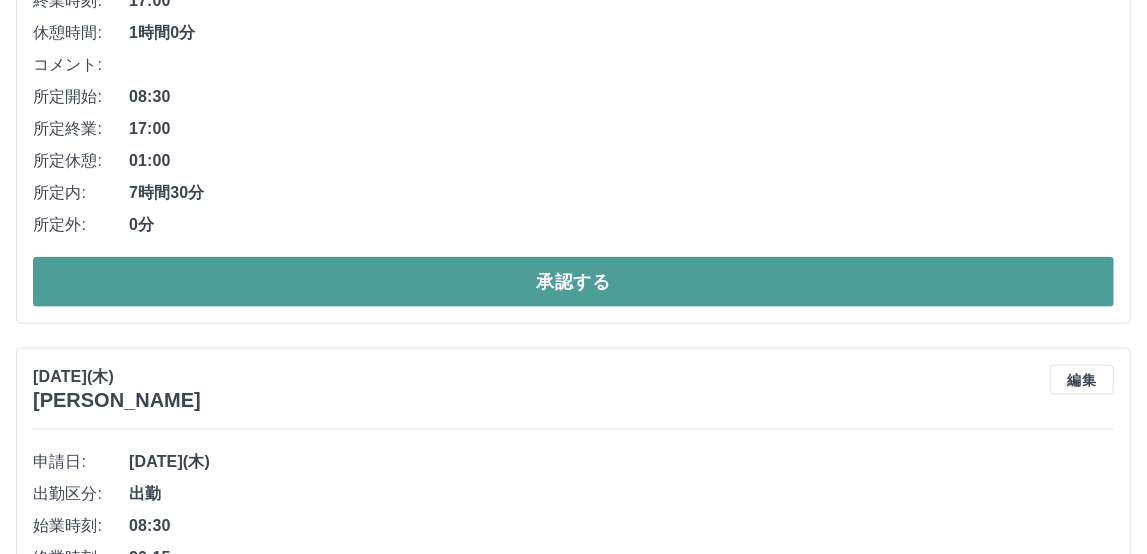 click on "承認する" at bounding box center [573, 282] 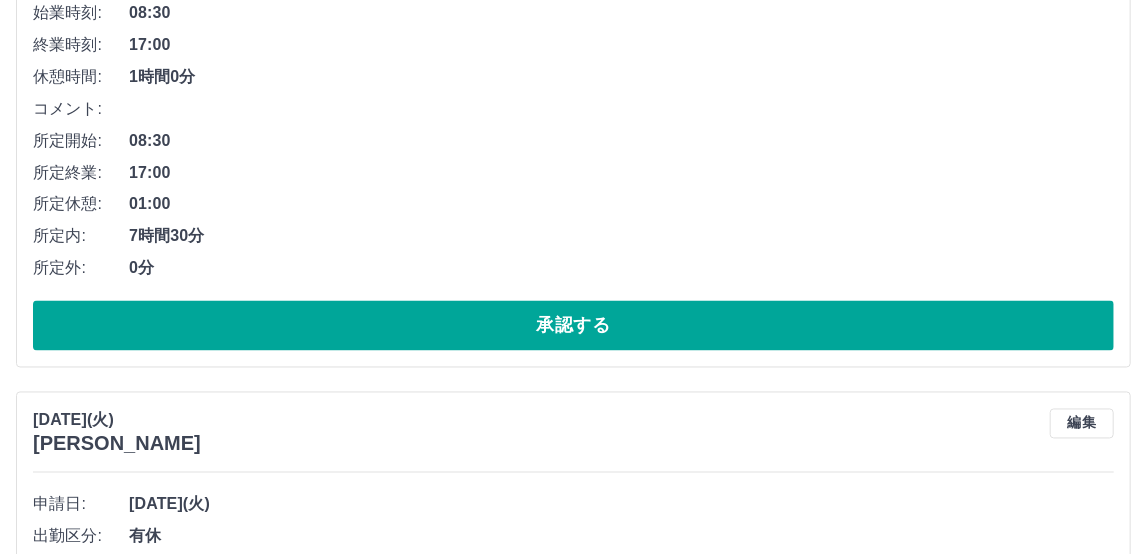 scroll, scrollTop: 1544, scrollLeft: 0, axis: vertical 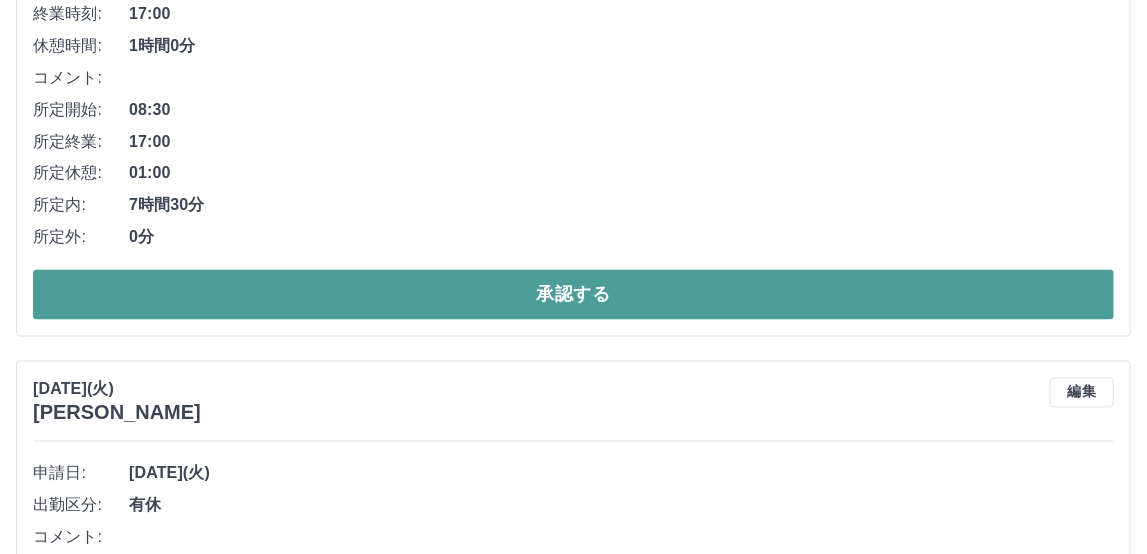 click on "承認する" at bounding box center [573, 295] 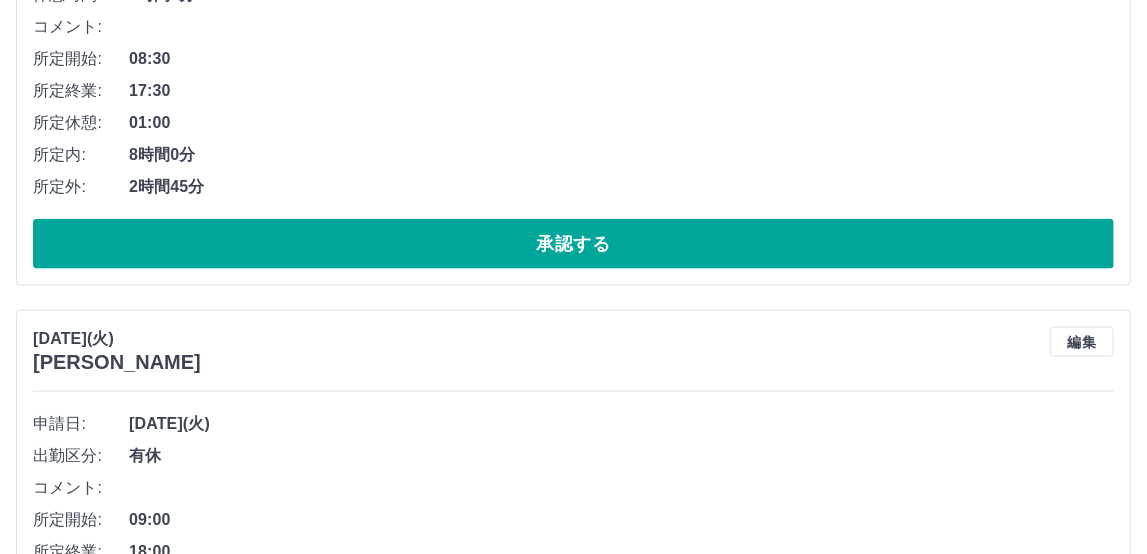 scroll, scrollTop: 1084, scrollLeft: 0, axis: vertical 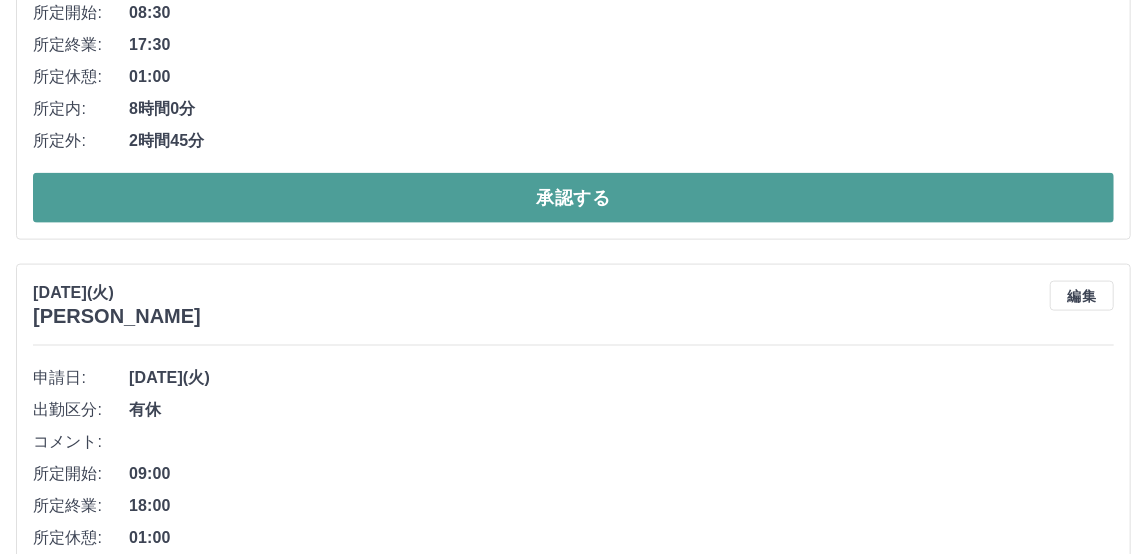 click on "承認する" at bounding box center [573, 198] 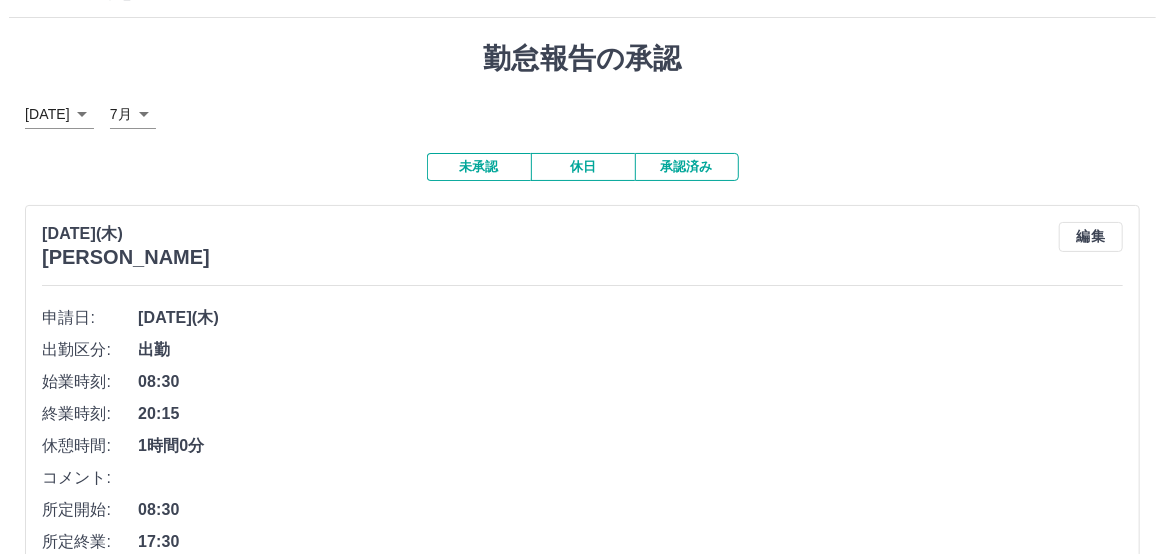 scroll, scrollTop: 0, scrollLeft: 0, axis: both 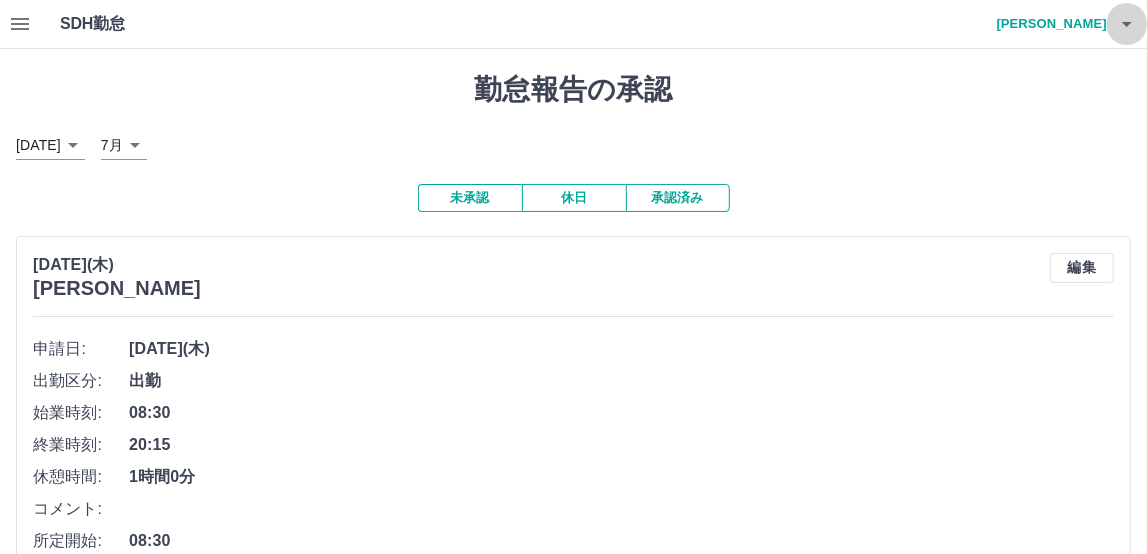 click 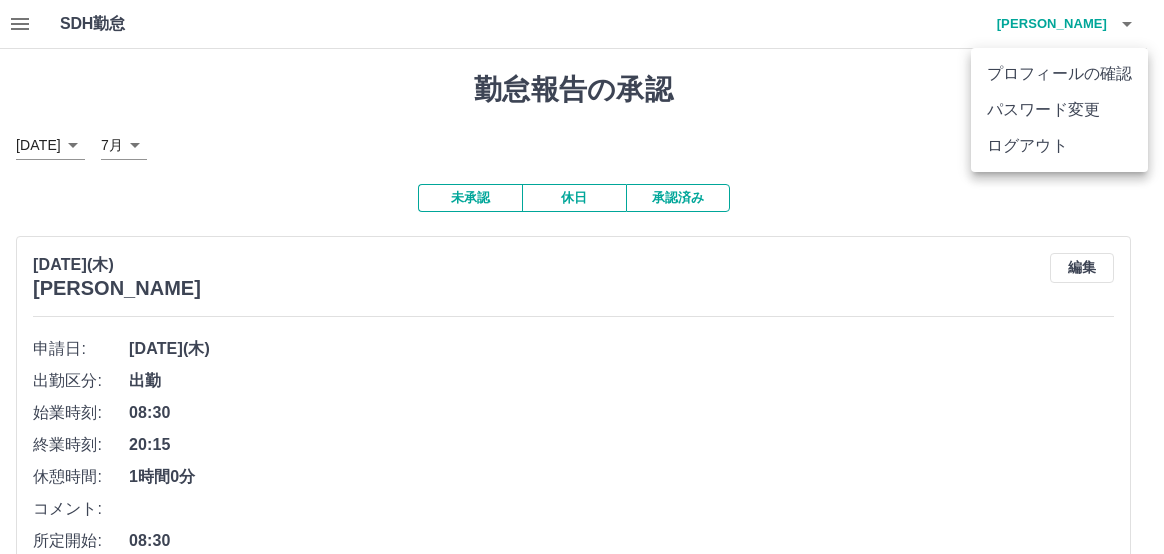 click on "ログアウト" at bounding box center [1059, 146] 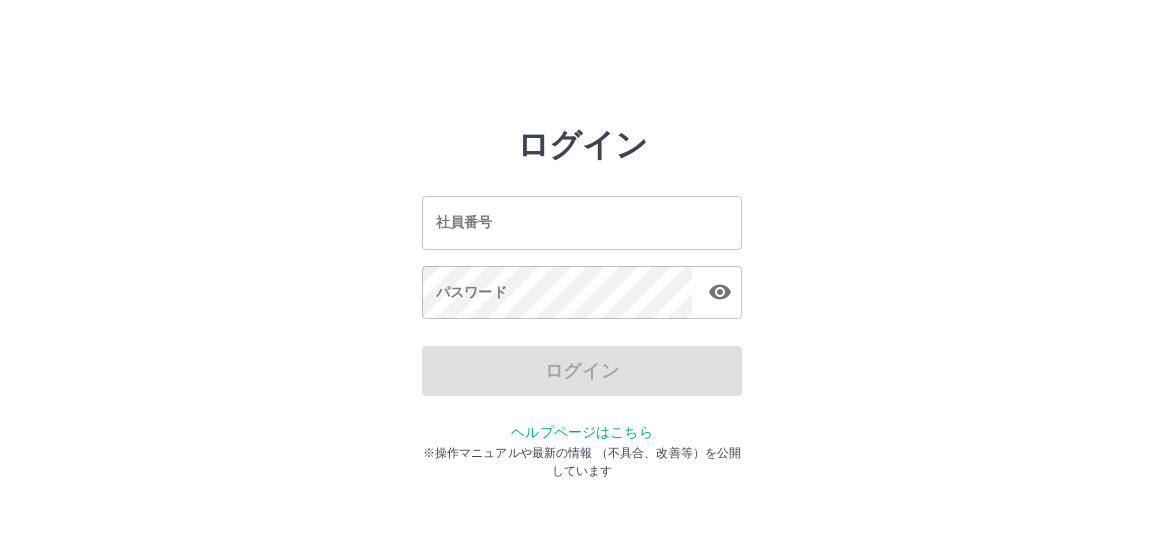 scroll, scrollTop: 0, scrollLeft: 0, axis: both 